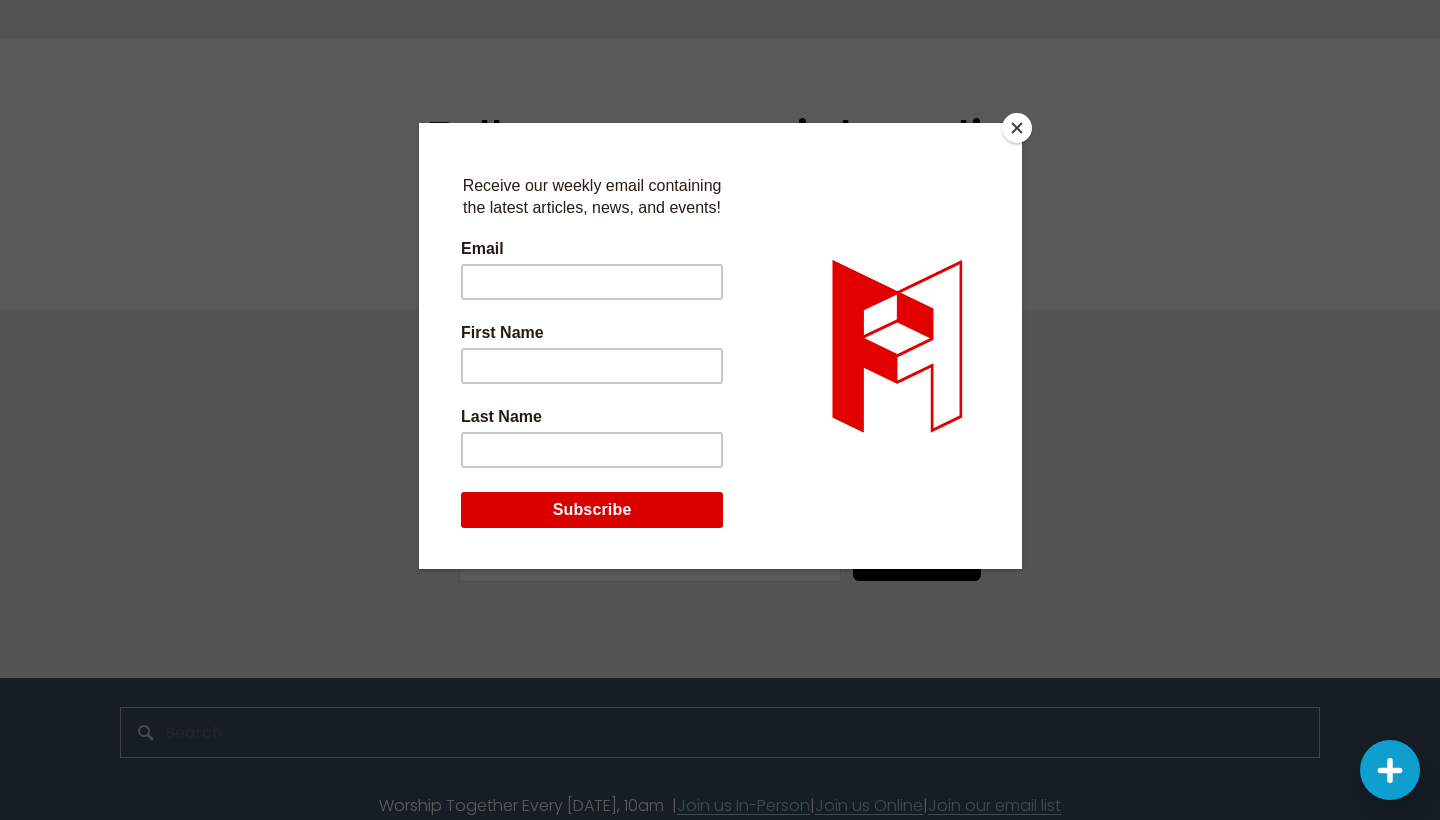 scroll, scrollTop: 4916, scrollLeft: 0, axis: vertical 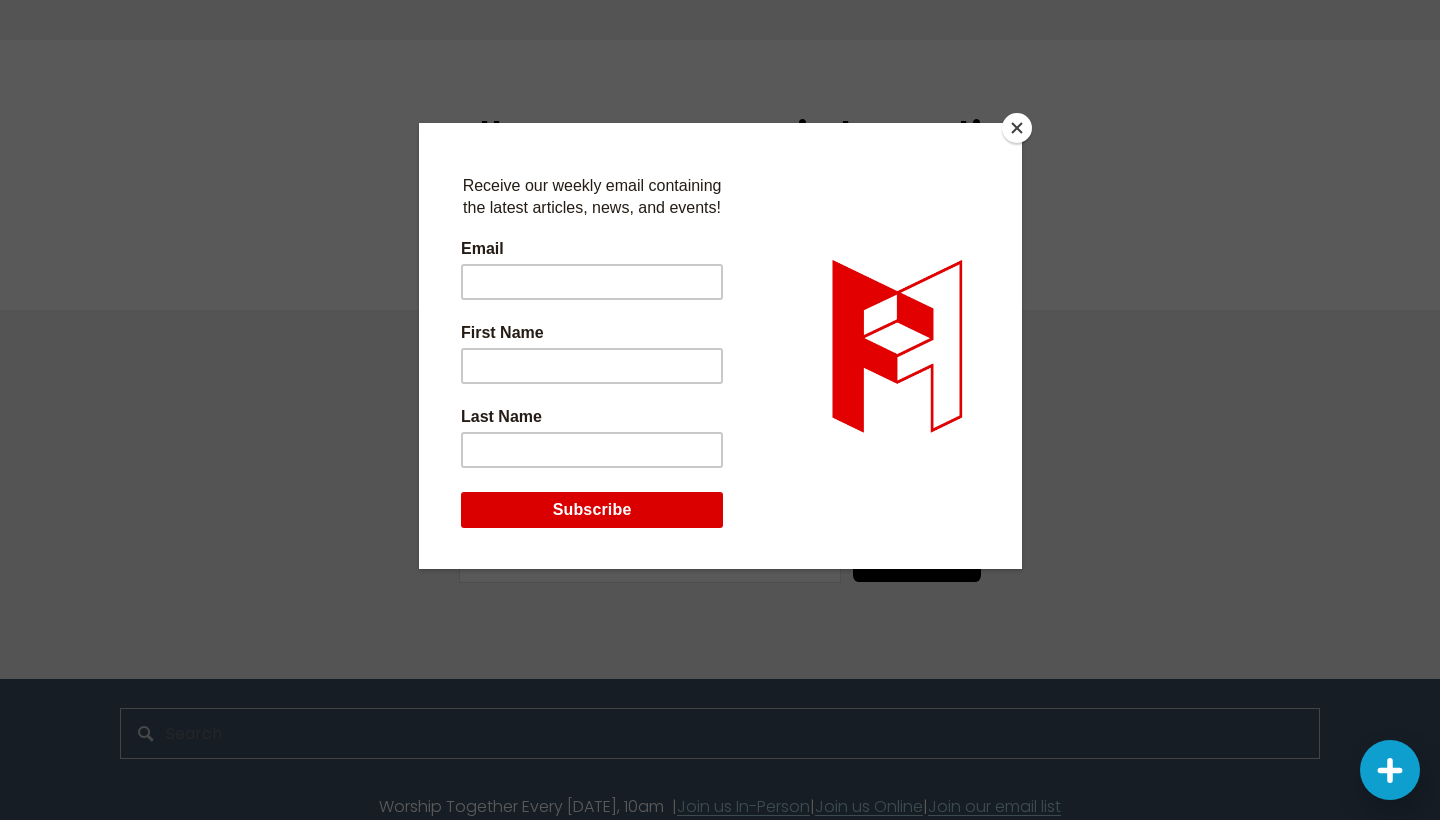 click at bounding box center [1017, 128] 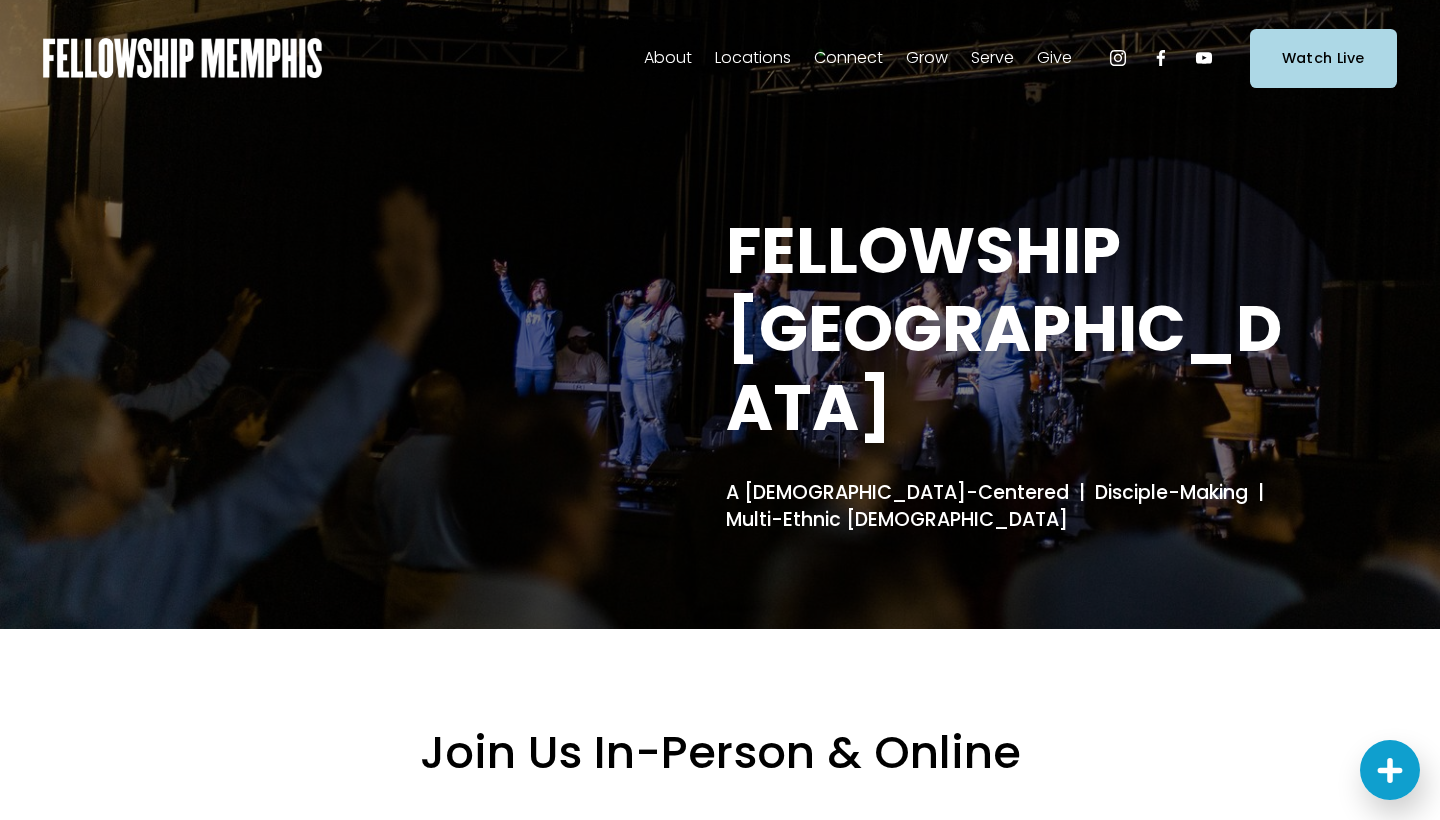 scroll, scrollTop: 0, scrollLeft: 0, axis: both 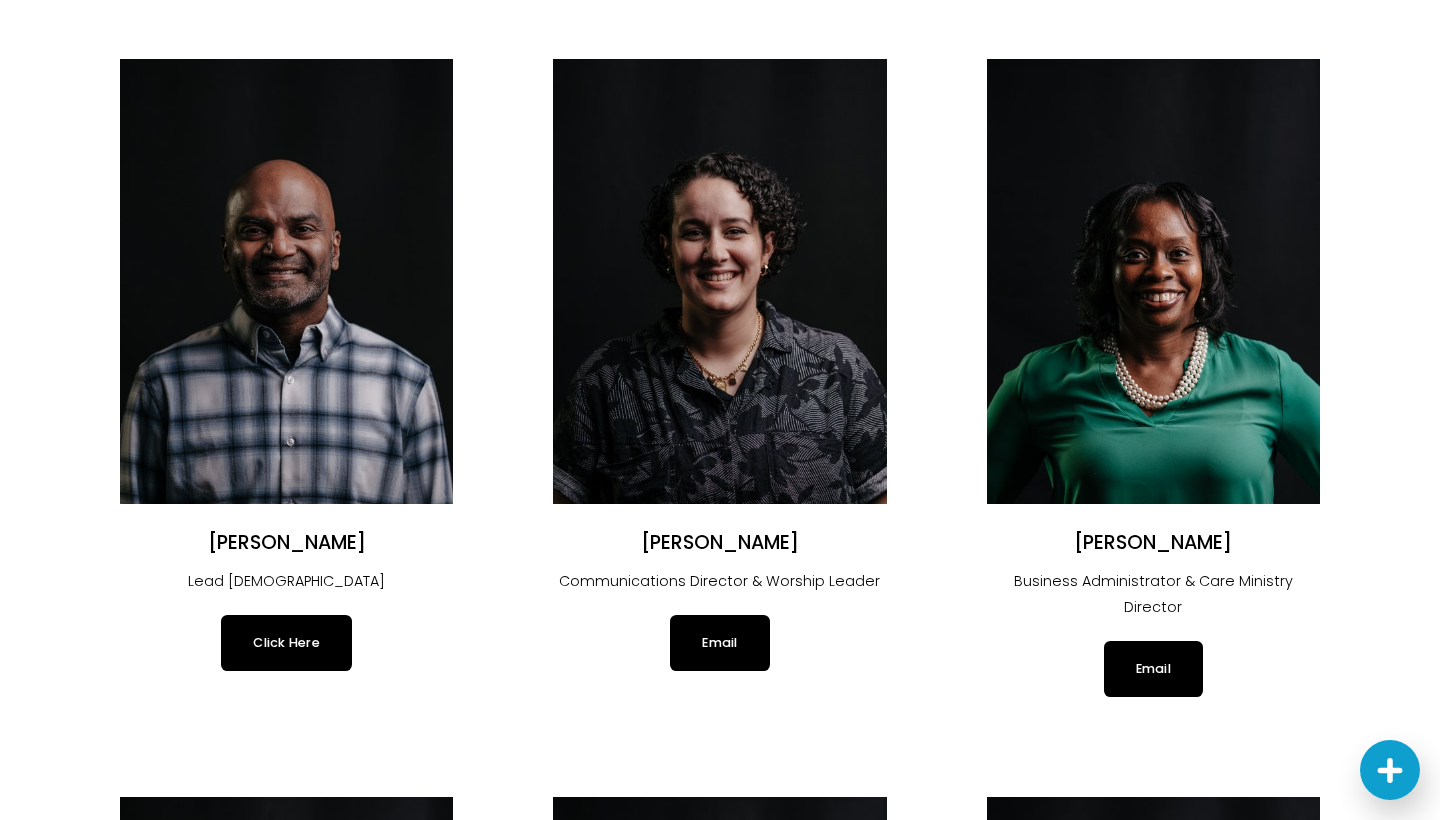 click on "Click Here" 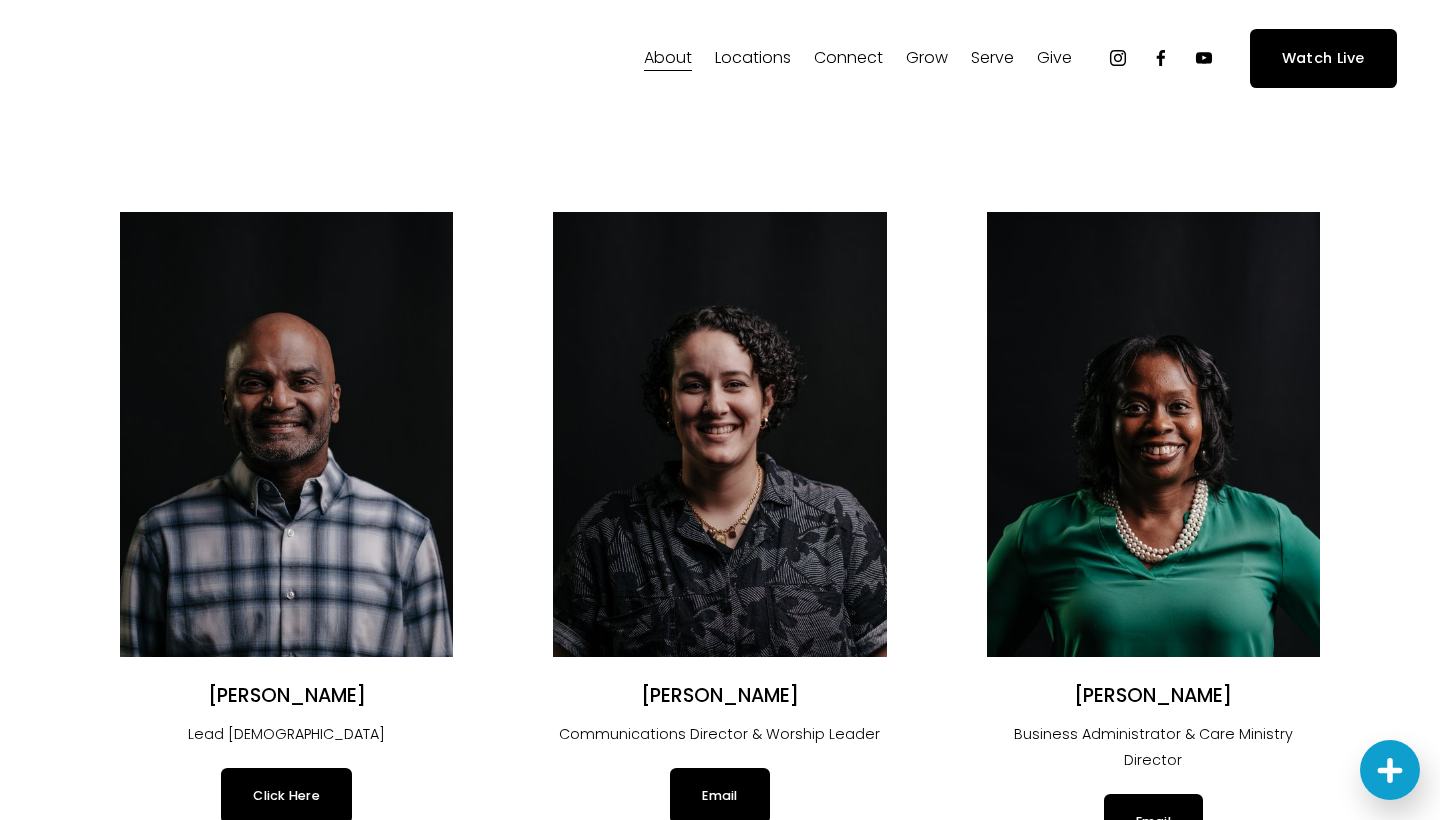 scroll, scrollTop: 0, scrollLeft: 0, axis: both 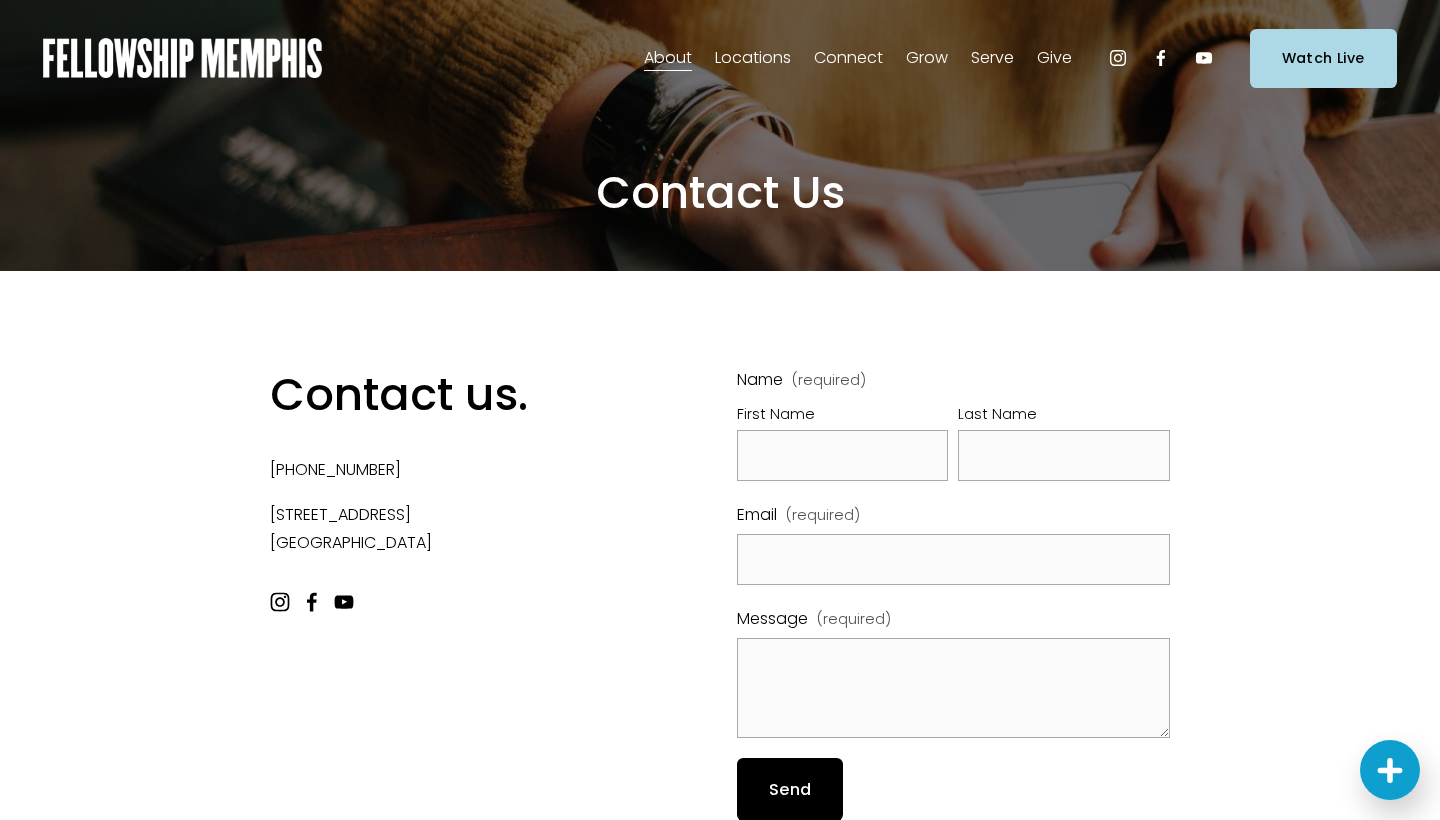 click on "Staff" at bounding box center [0, 0] 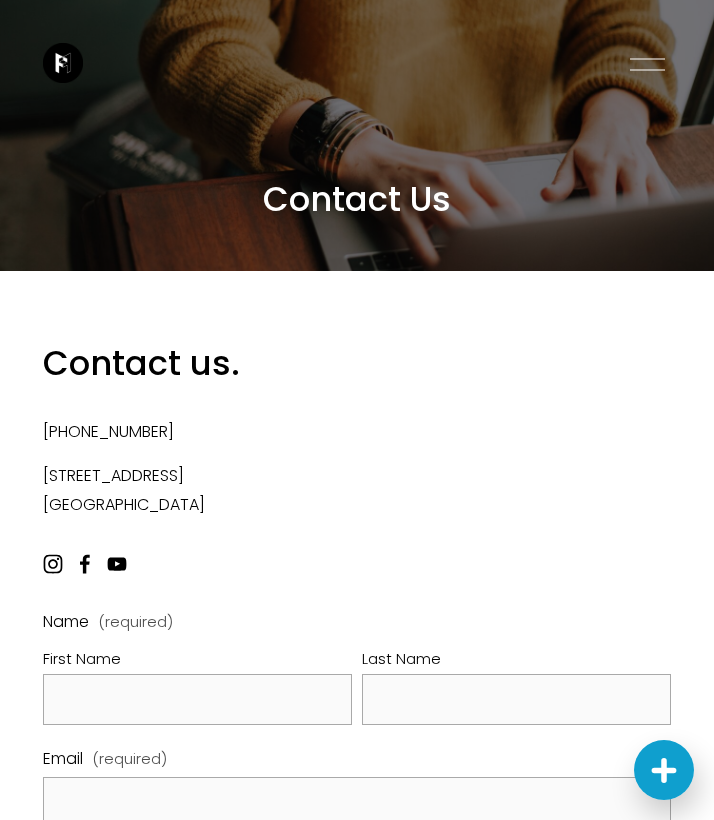 scroll, scrollTop: 0, scrollLeft: 0, axis: both 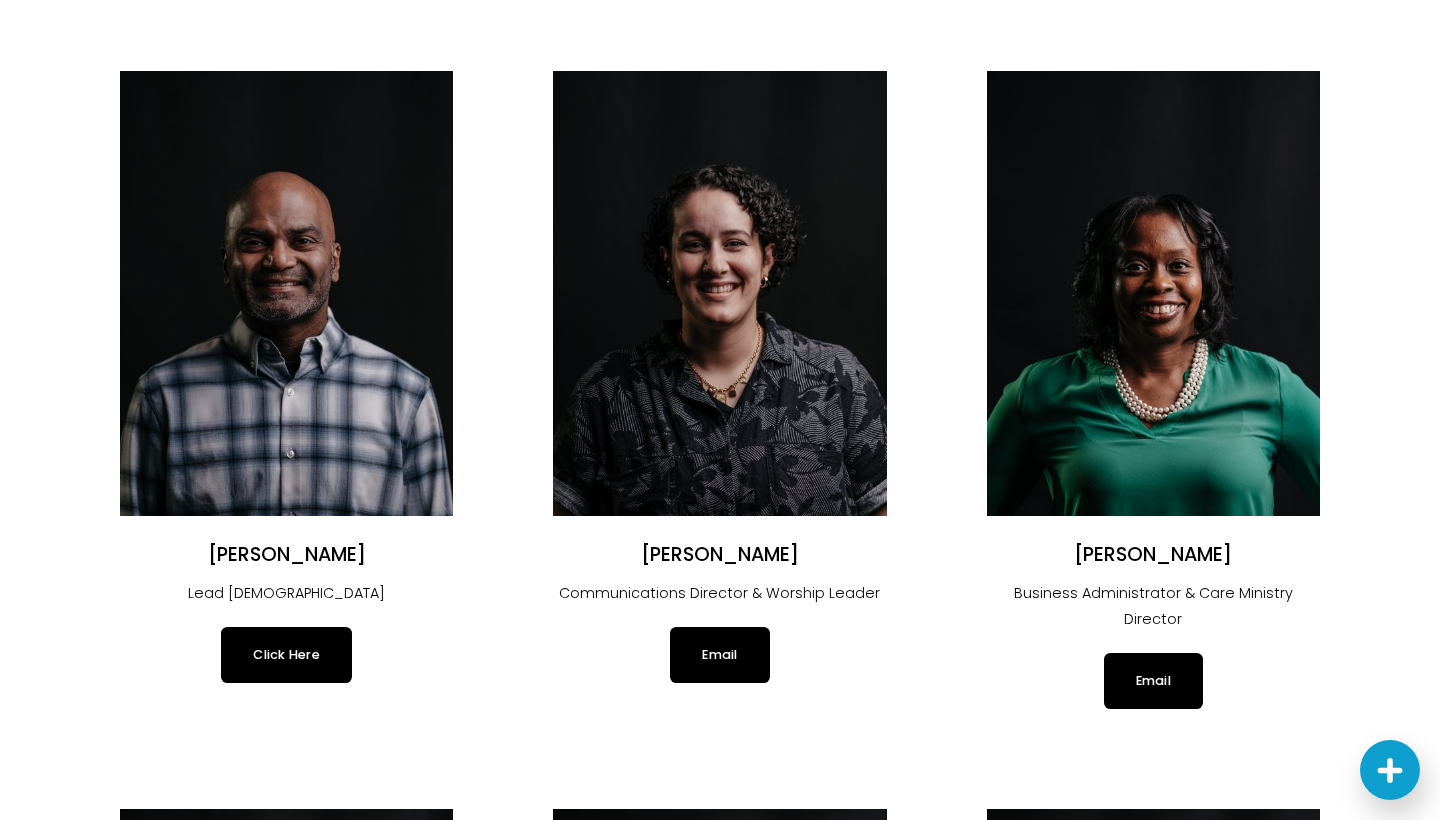 click on "Click Here" 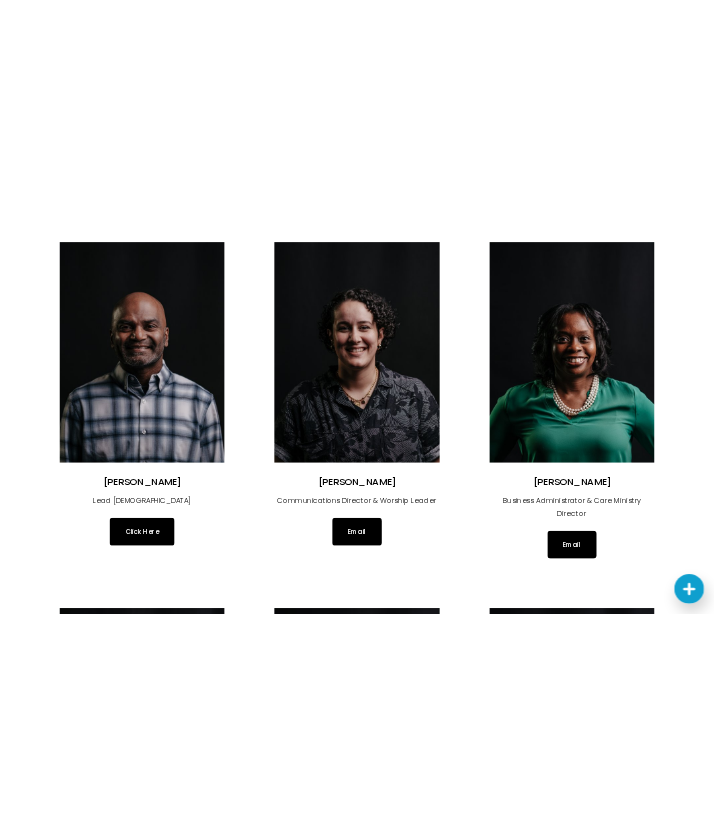 scroll, scrollTop: 278, scrollLeft: 0, axis: vertical 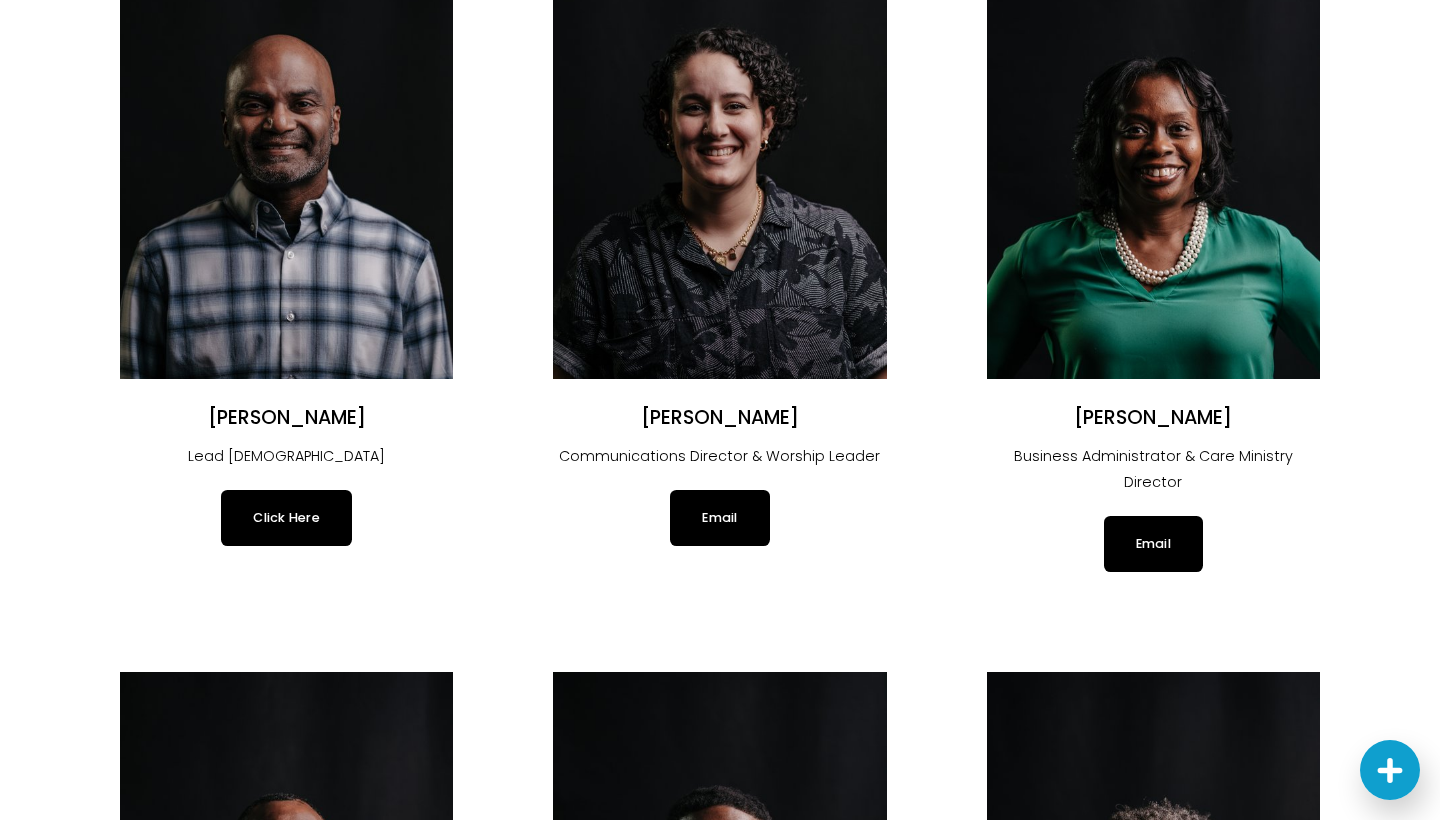 click on "Email" 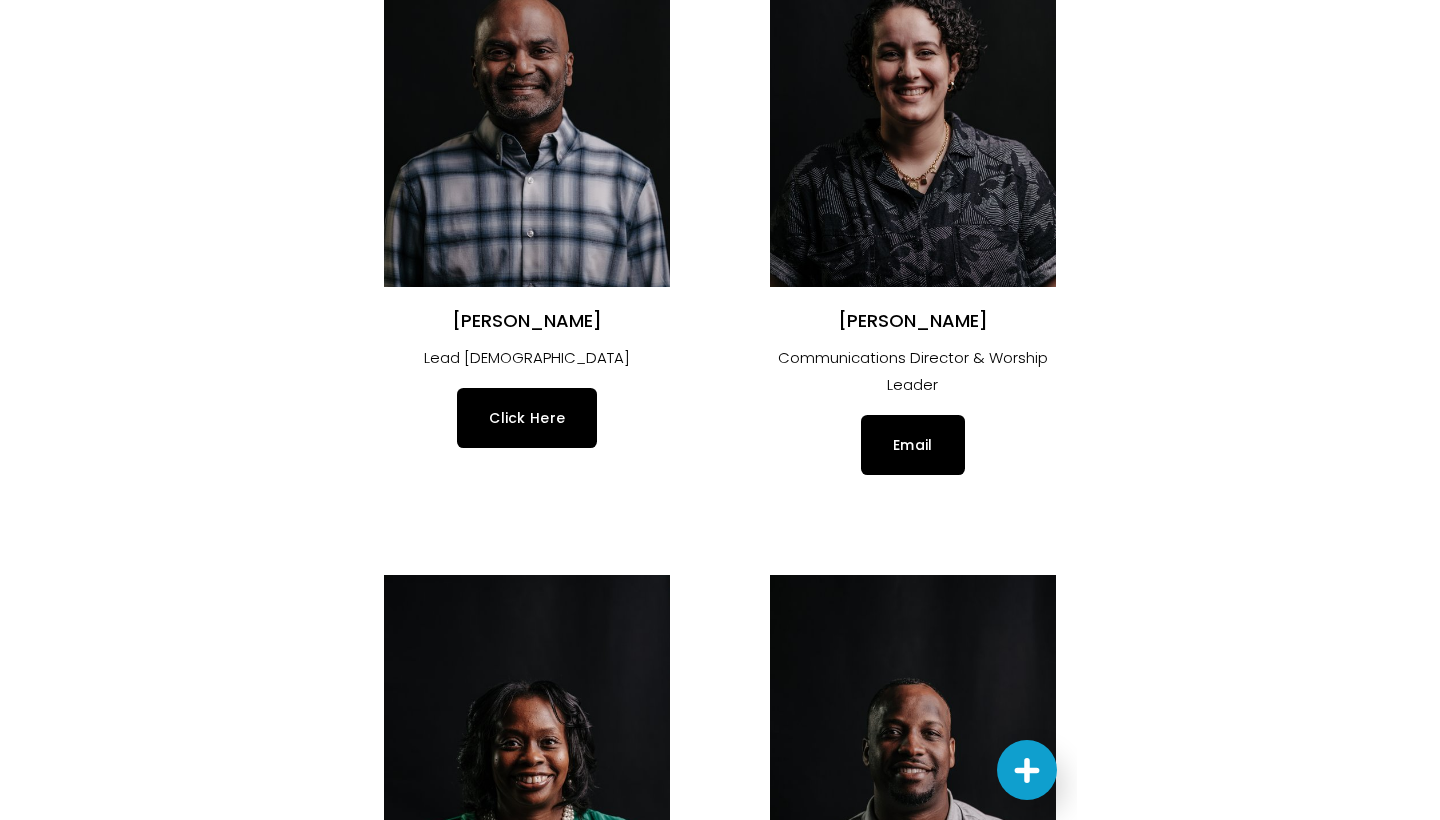 scroll, scrollTop: 0, scrollLeft: 0, axis: both 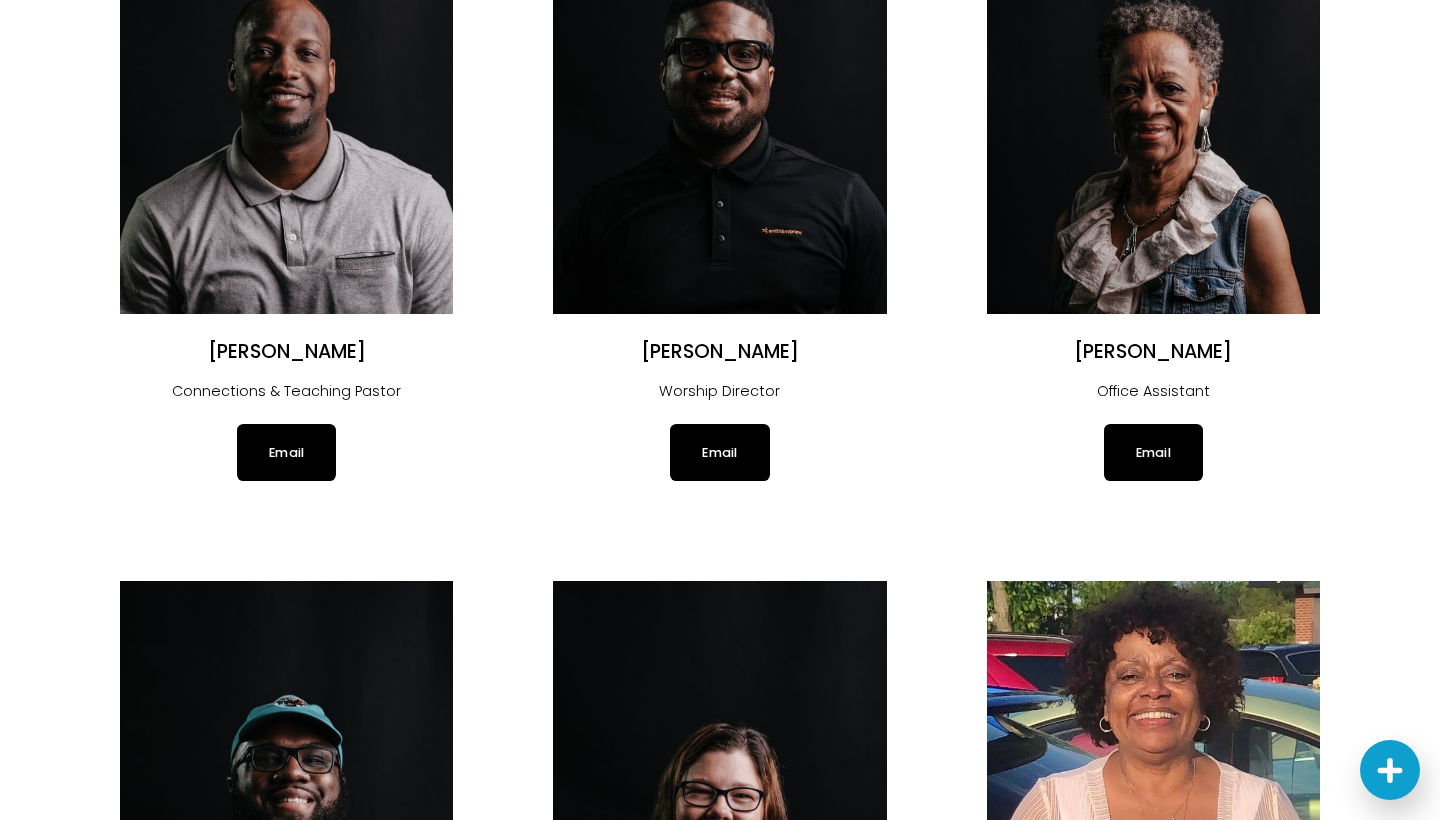 click on "Email" 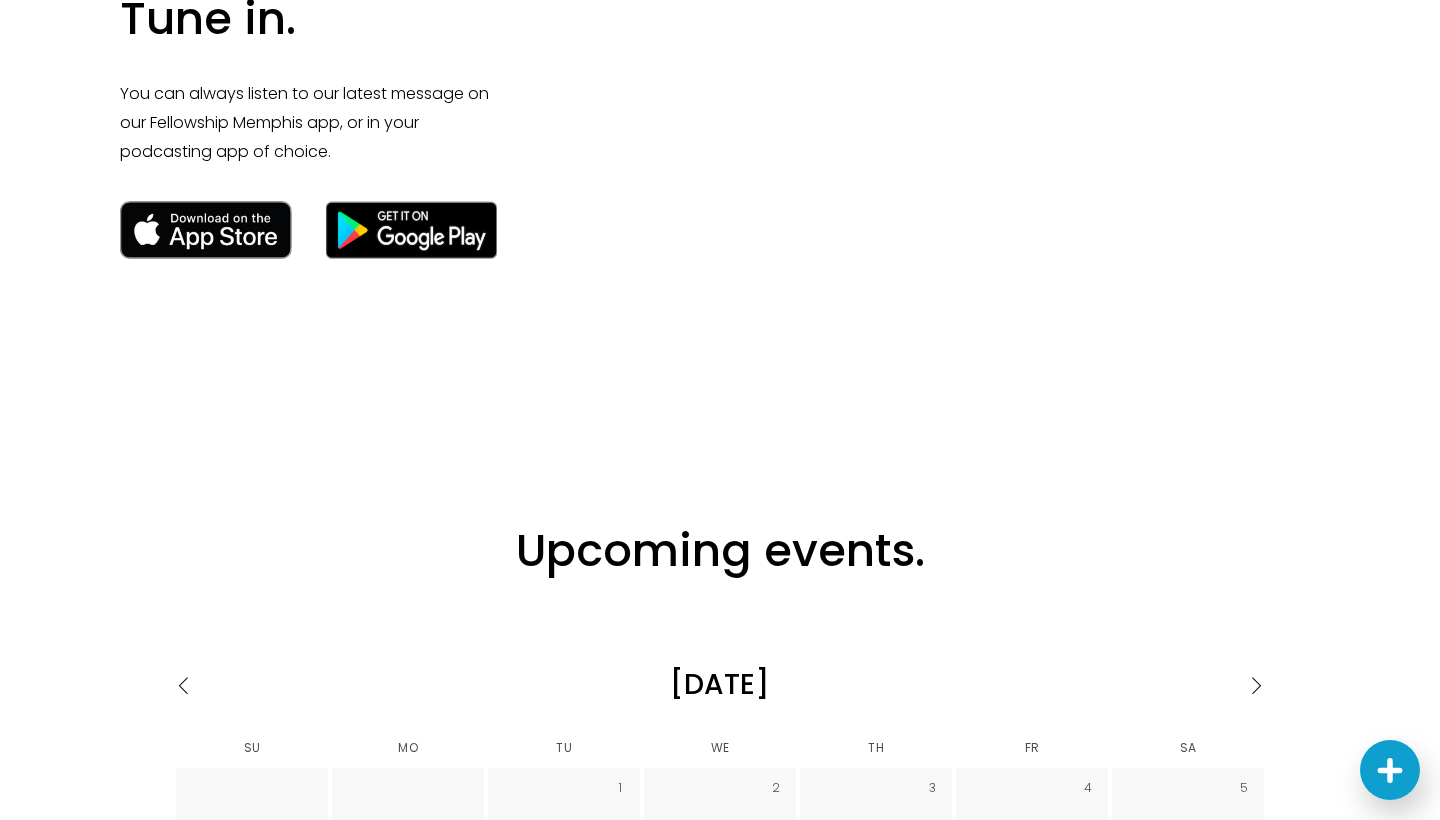scroll, scrollTop: 2825, scrollLeft: 0, axis: vertical 